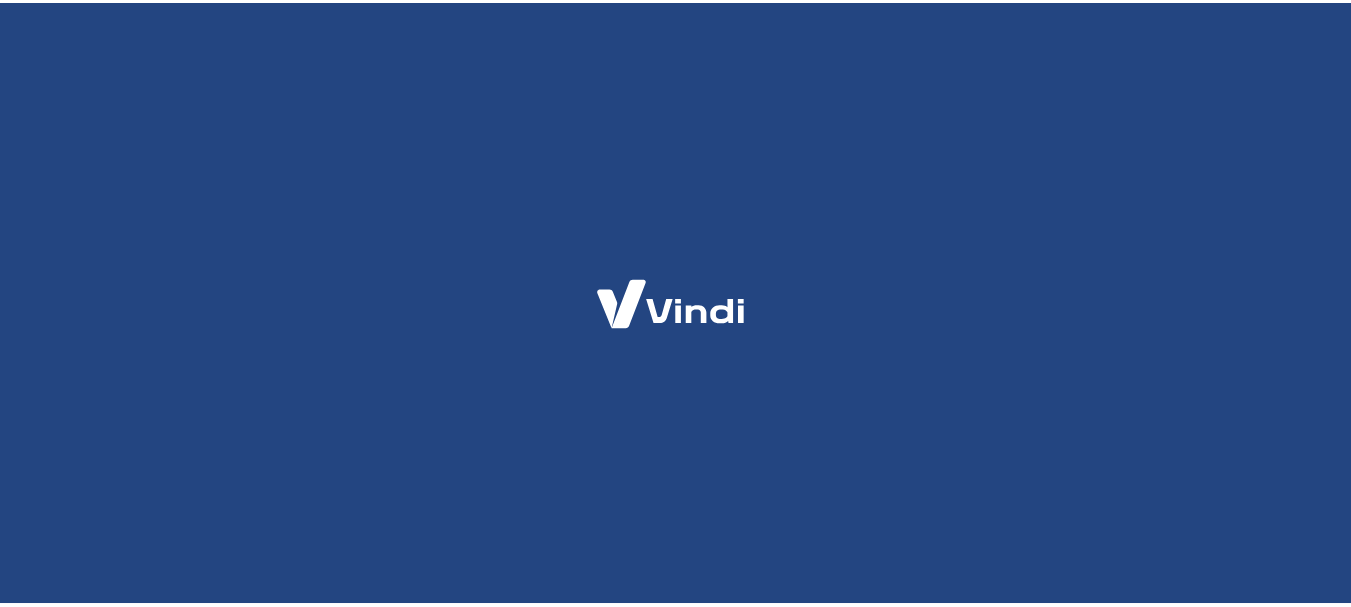 scroll, scrollTop: 0, scrollLeft: 0, axis: both 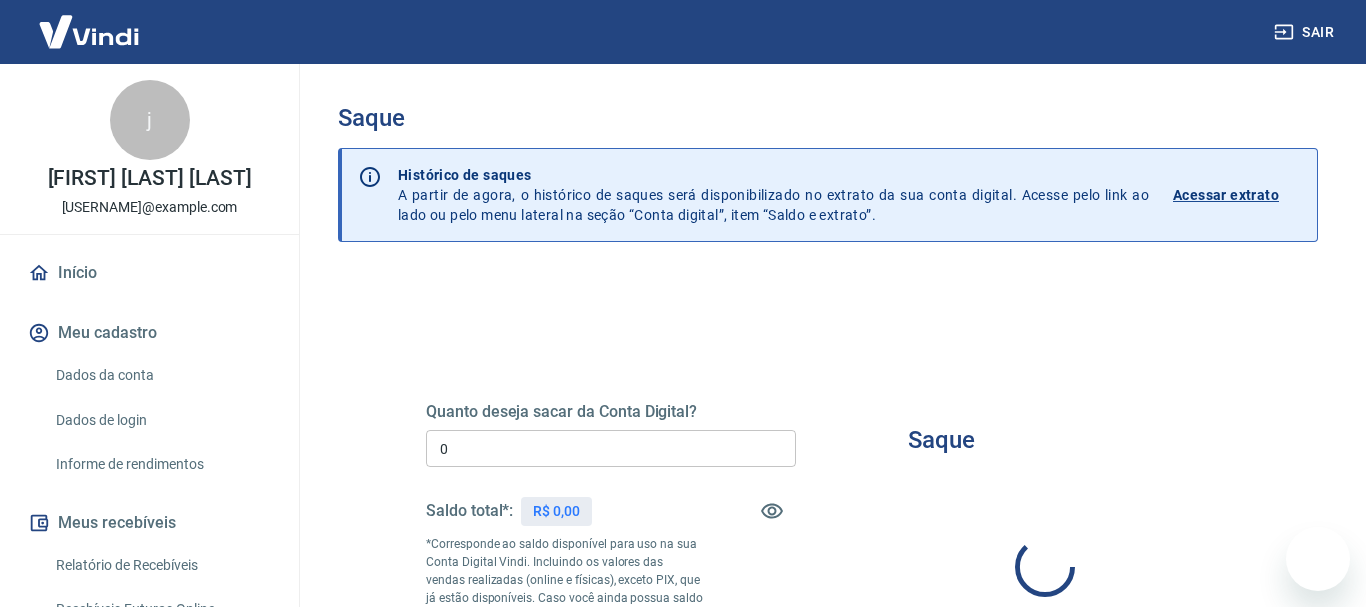 type on "R$ 0,00" 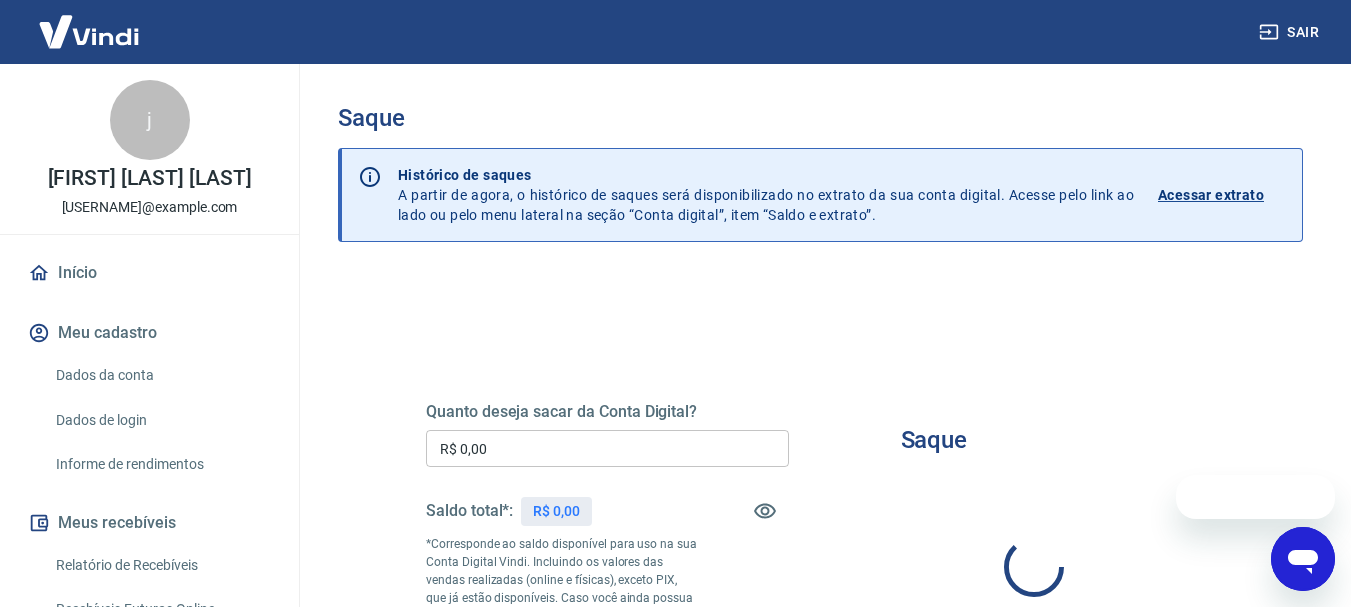 scroll, scrollTop: 0, scrollLeft: 0, axis: both 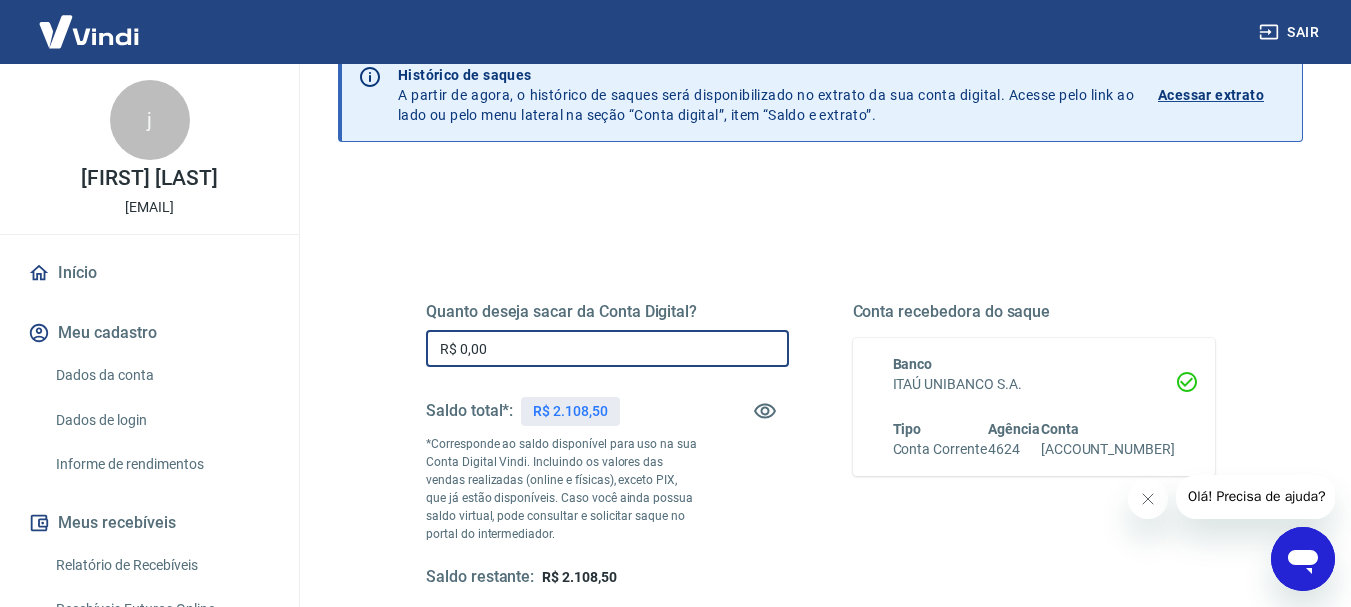 drag, startPoint x: 409, startPoint y: 353, endPoint x: 388, endPoint y: 353, distance: 21 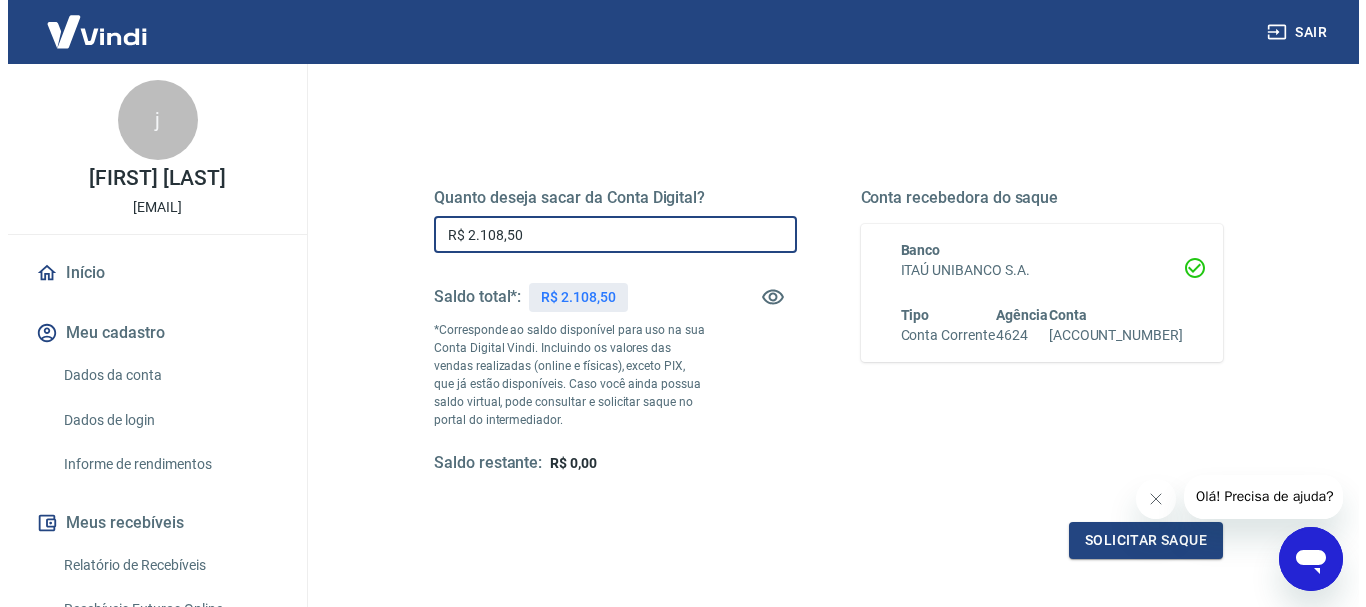 scroll, scrollTop: 400, scrollLeft: 0, axis: vertical 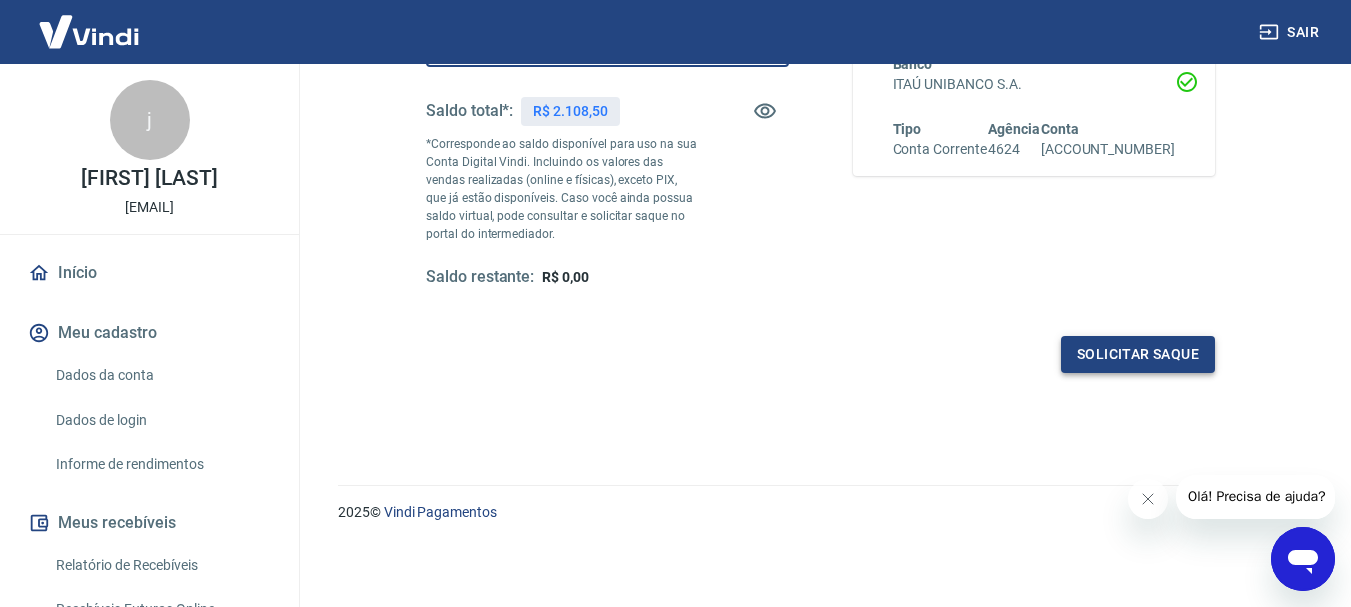 type on "R$ 2.108,50" 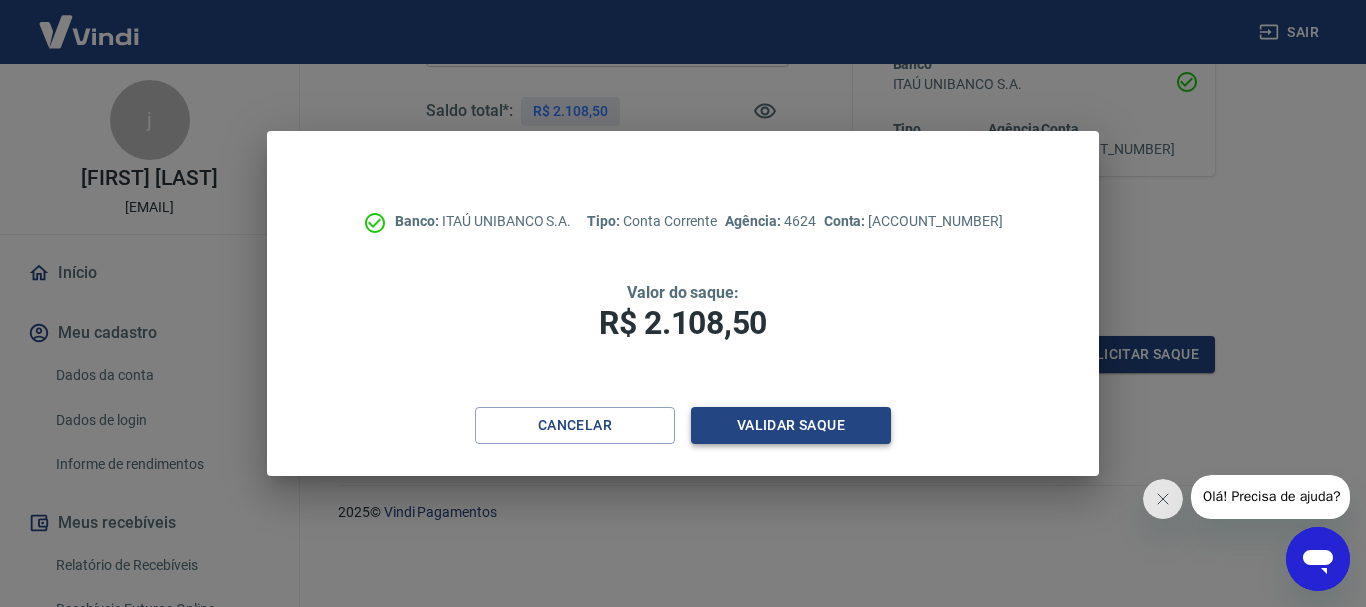 click on "Validar saque" at bounding box center (791, 425) 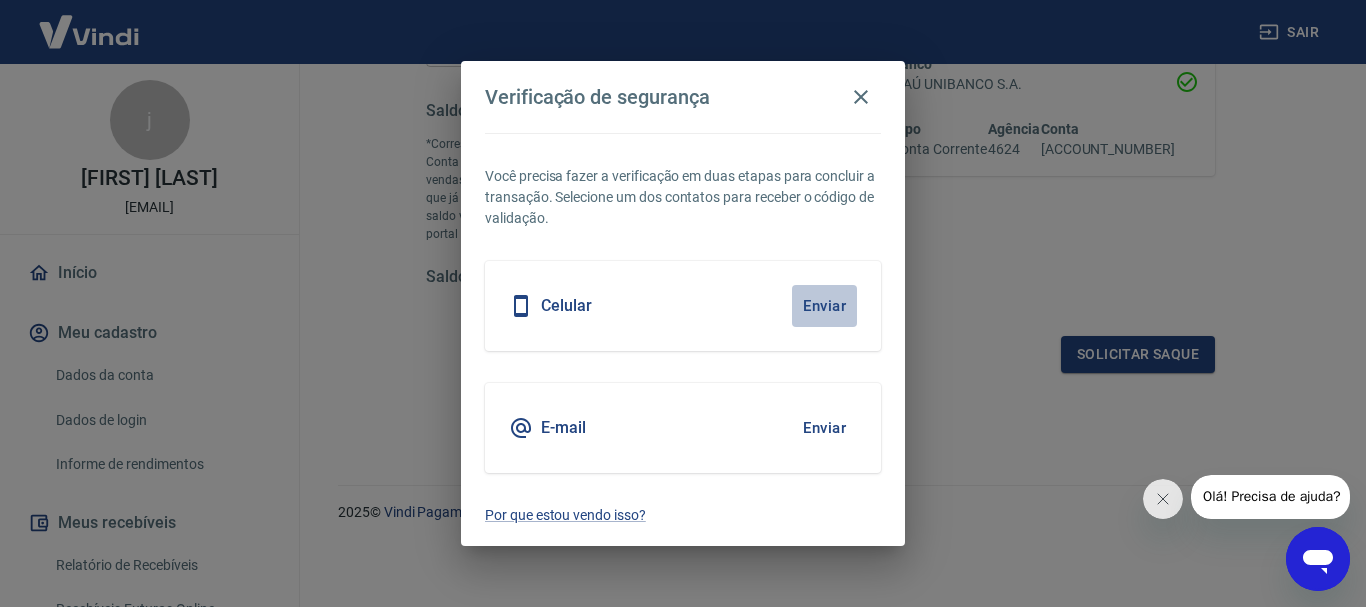 click on "Enviar" at bounding box center (824, 306) 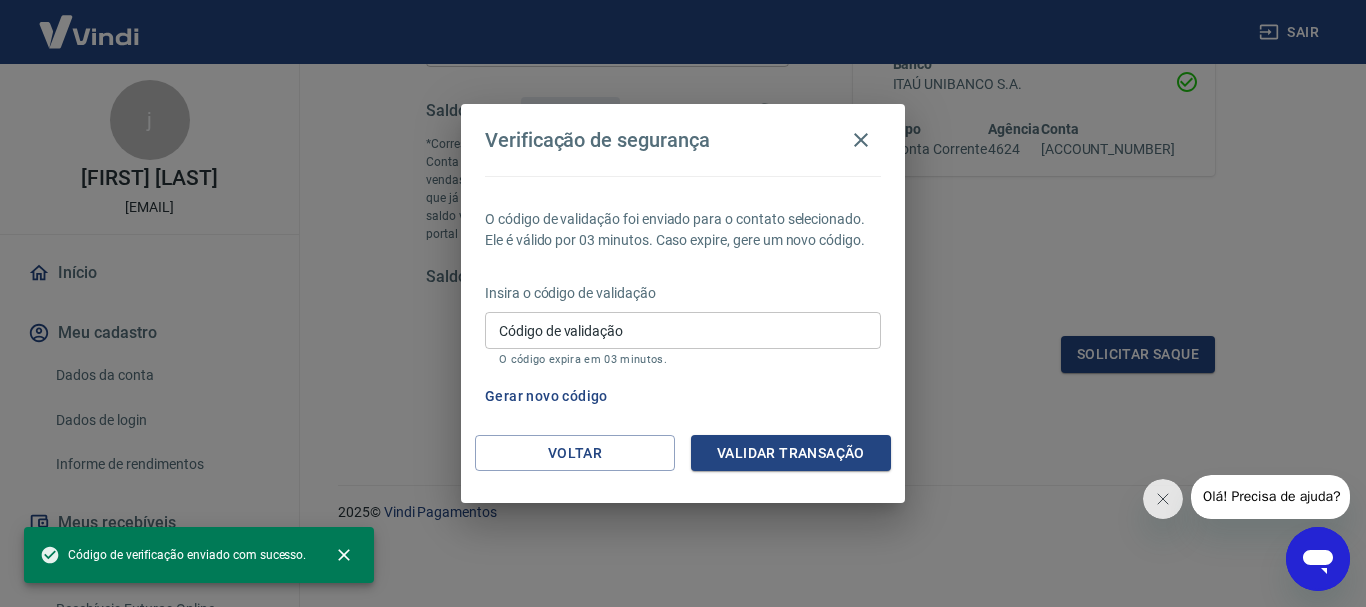 click on "Código de validação" at bounding box center (683, 330) 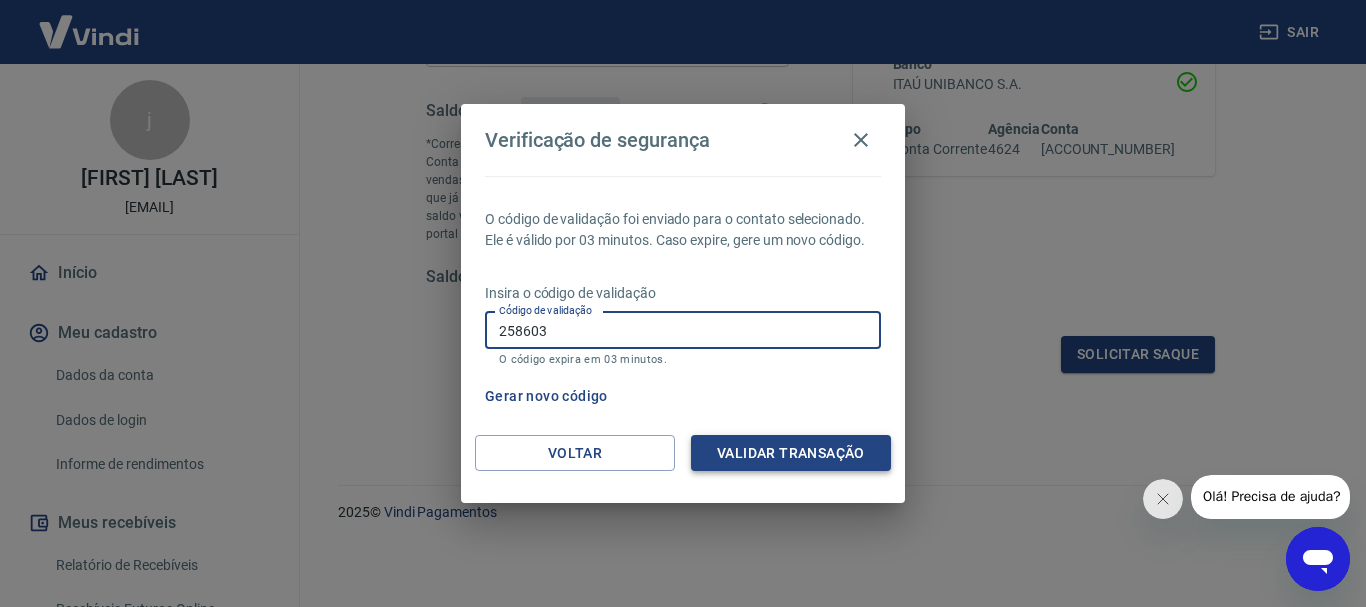 click on "Validar transação" at bounding box center [791, 453] 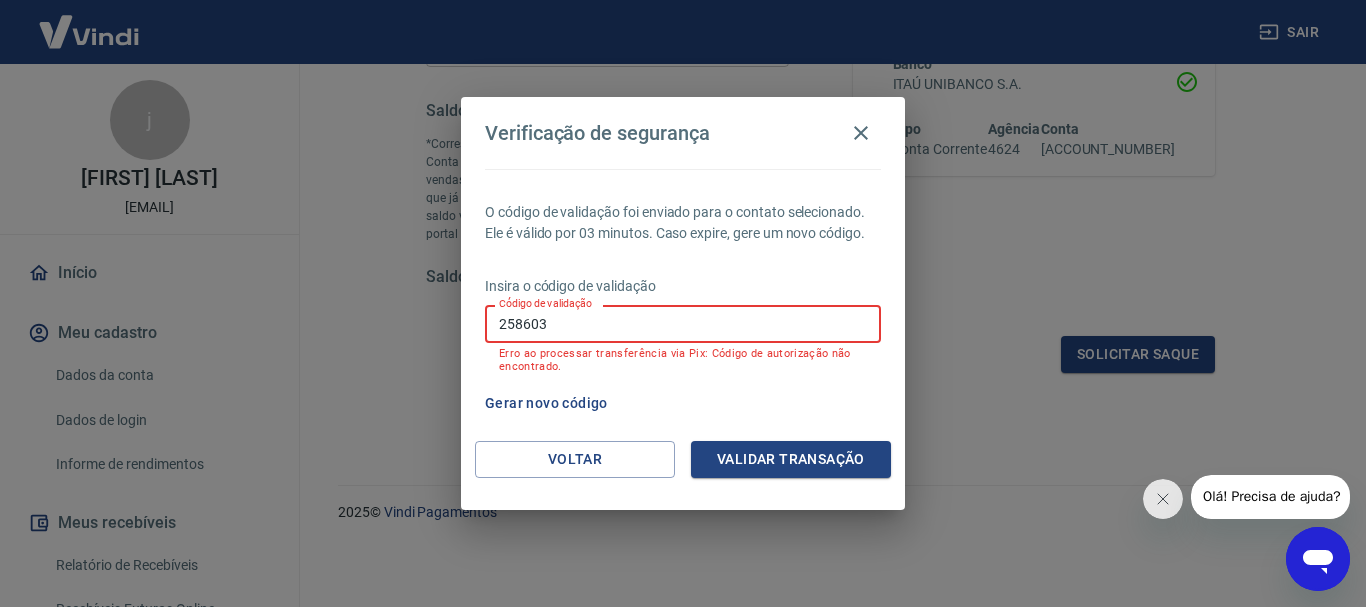 drag, startPoint x: 650, startPoint y: 335, endPoint x: 456, endPoint y: 334, distance: 194.00258 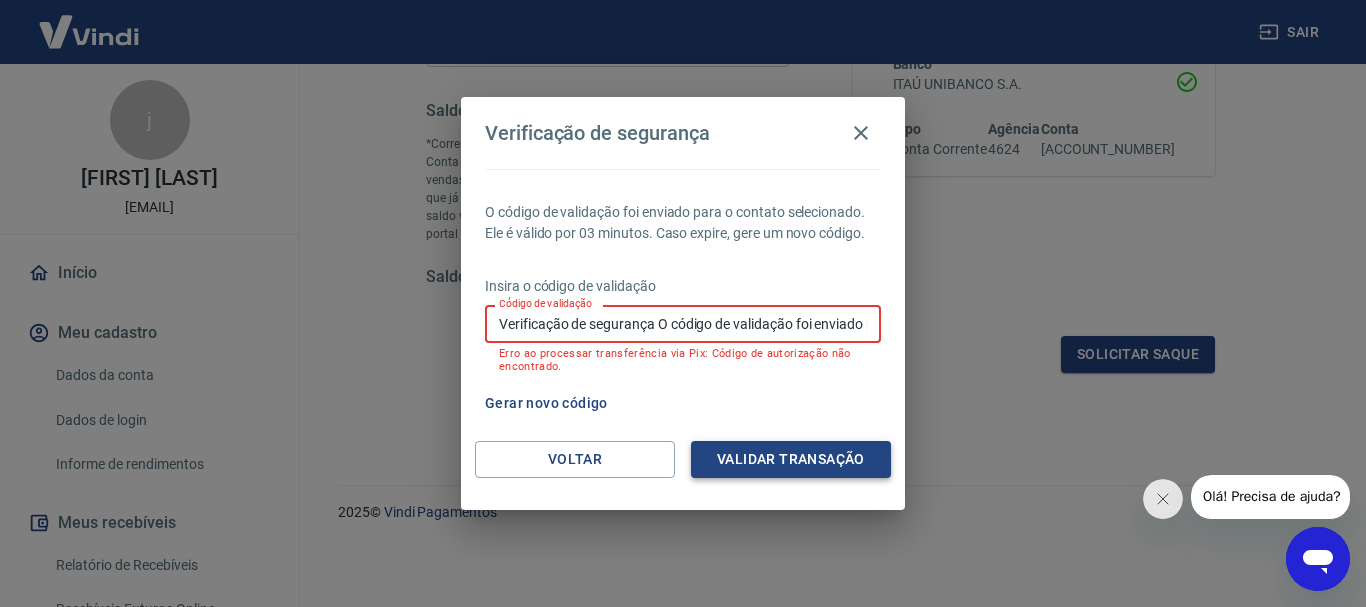 type on "Verificação de segurança O código de validação foi enviado para o contato selecionado. Ele é válido por 03 minutos. Caso expire, gere um novo código. Insira o código de validação Código de validação [VALIDATION_CODE] Código de validação O código expira em 03 minutos. Gerar novo código Voltar Validar transação" 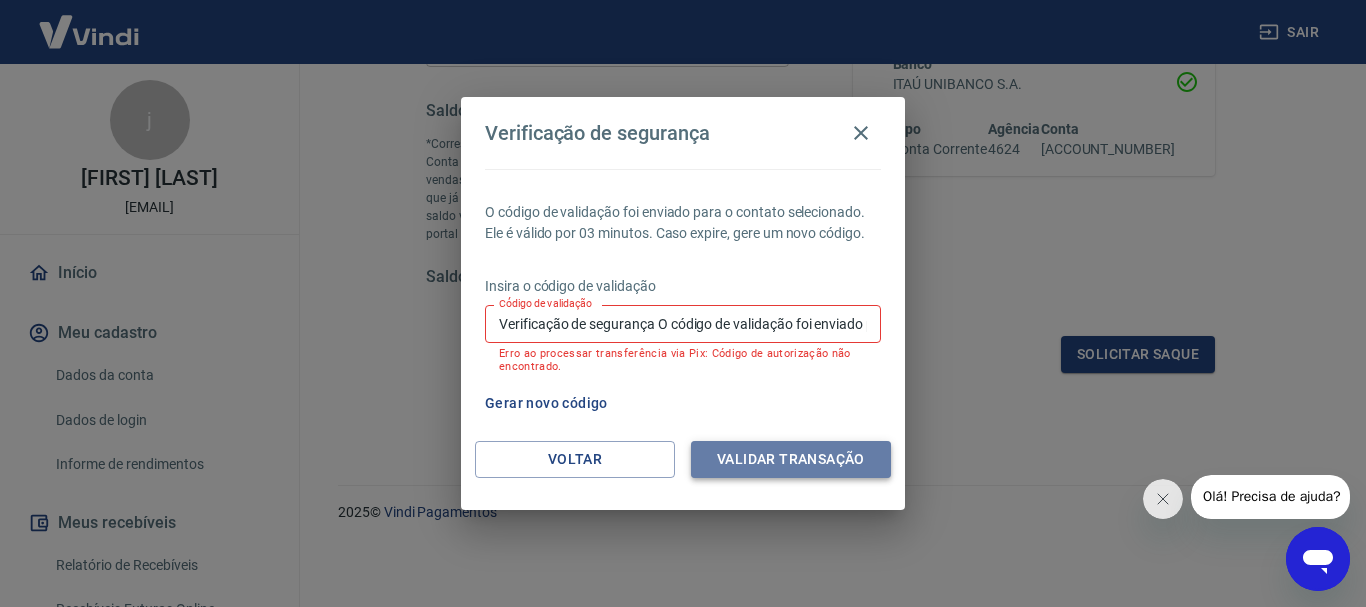 click on "Validar transação" at bounding box center (791, 459) 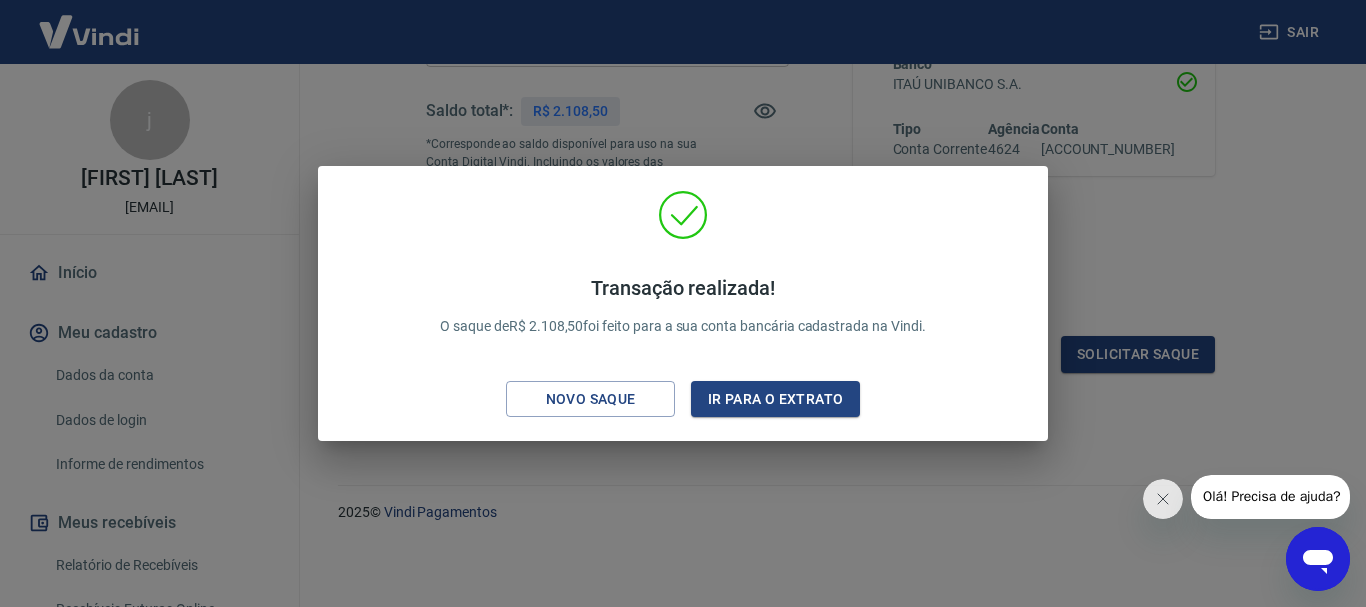 click on "Transação realizada! O saque de  R$ 2.108,50  foi feito para a sua conta bancária cadastrada na Vindi. Novo saque Ir para o extrato" at bounding box center (683, 304) 